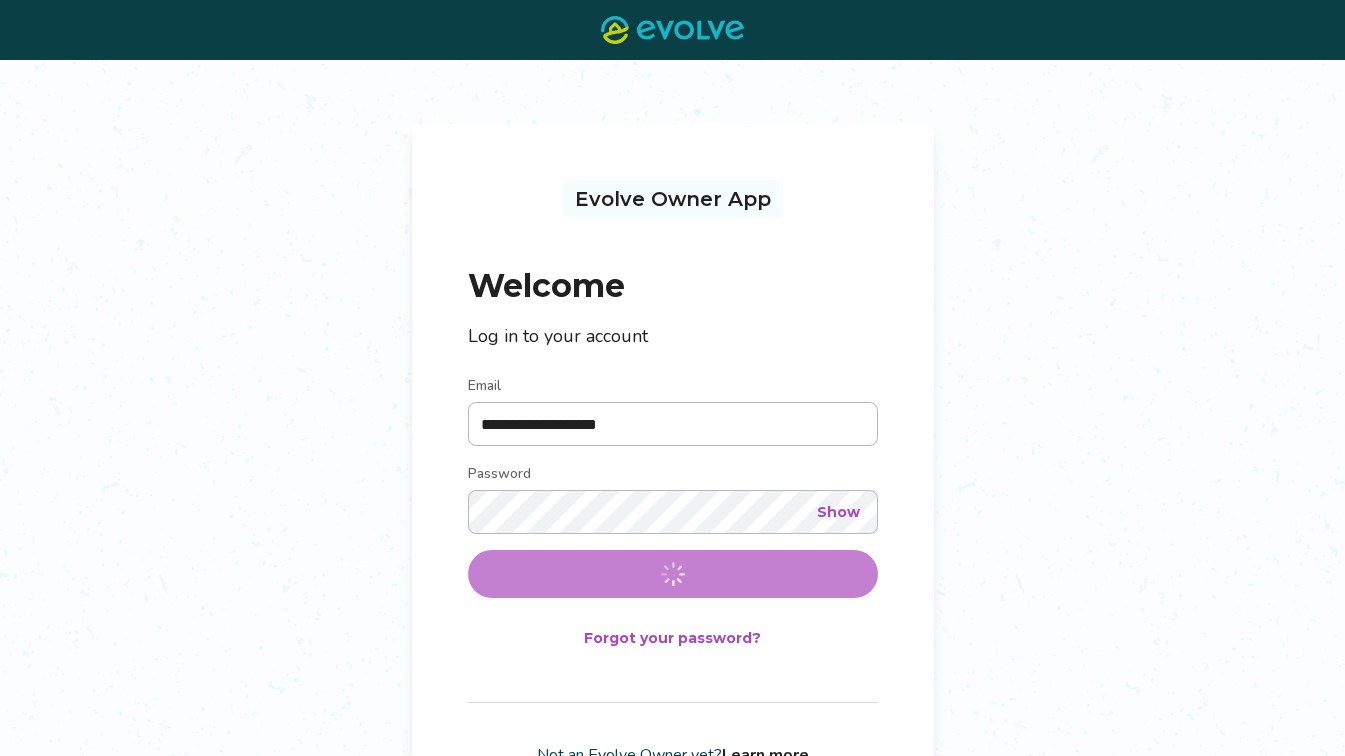 scroll, scrollTop: 0, scrollLeft: 0, axis: both 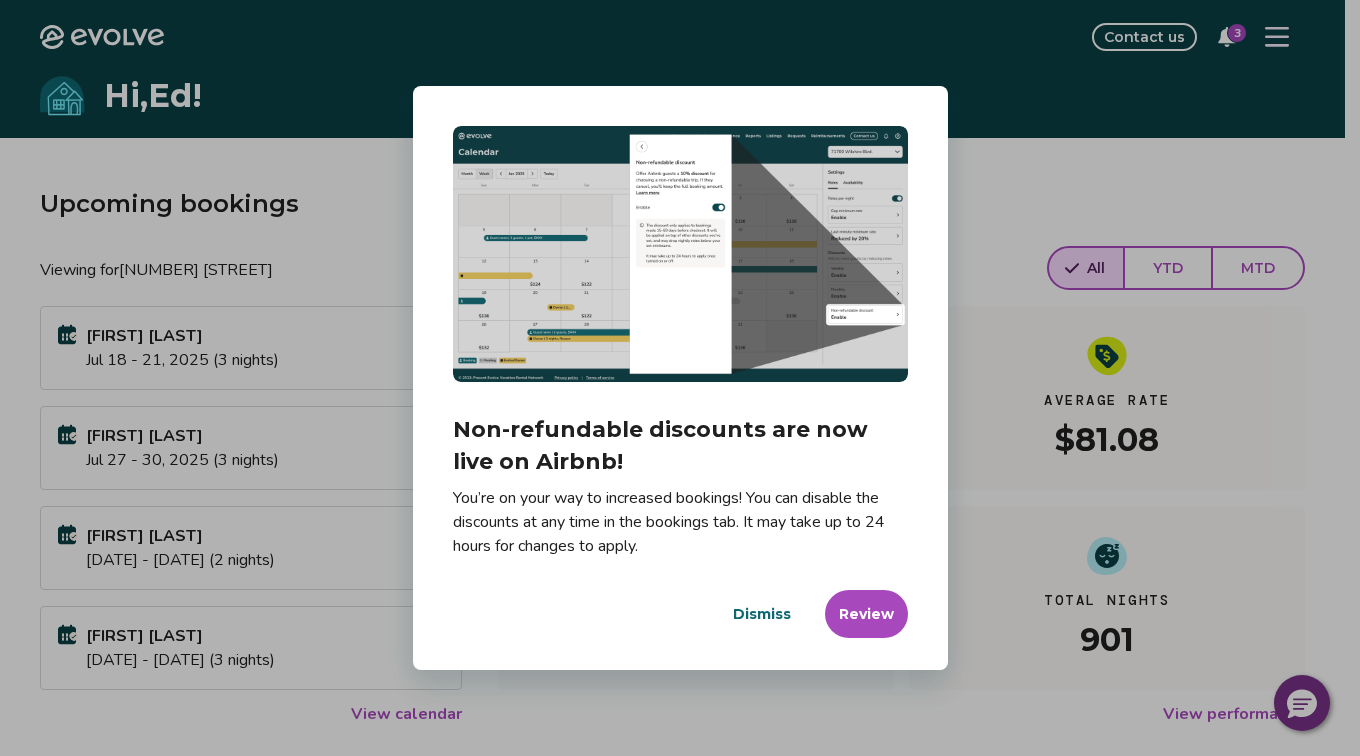 click on "Dismiss" at bounding box center (762, 614) 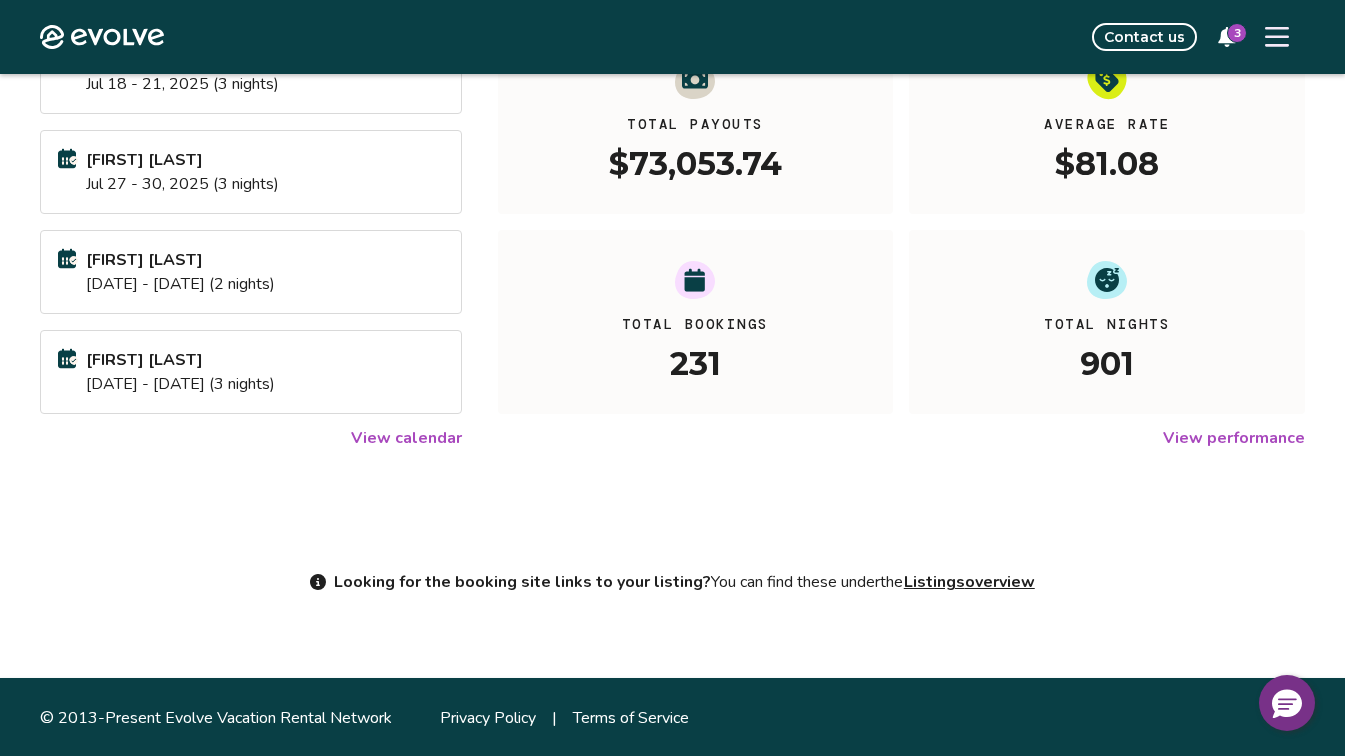 scroll, scrollTop: 275, scrollLeft: 0, axis: vertical 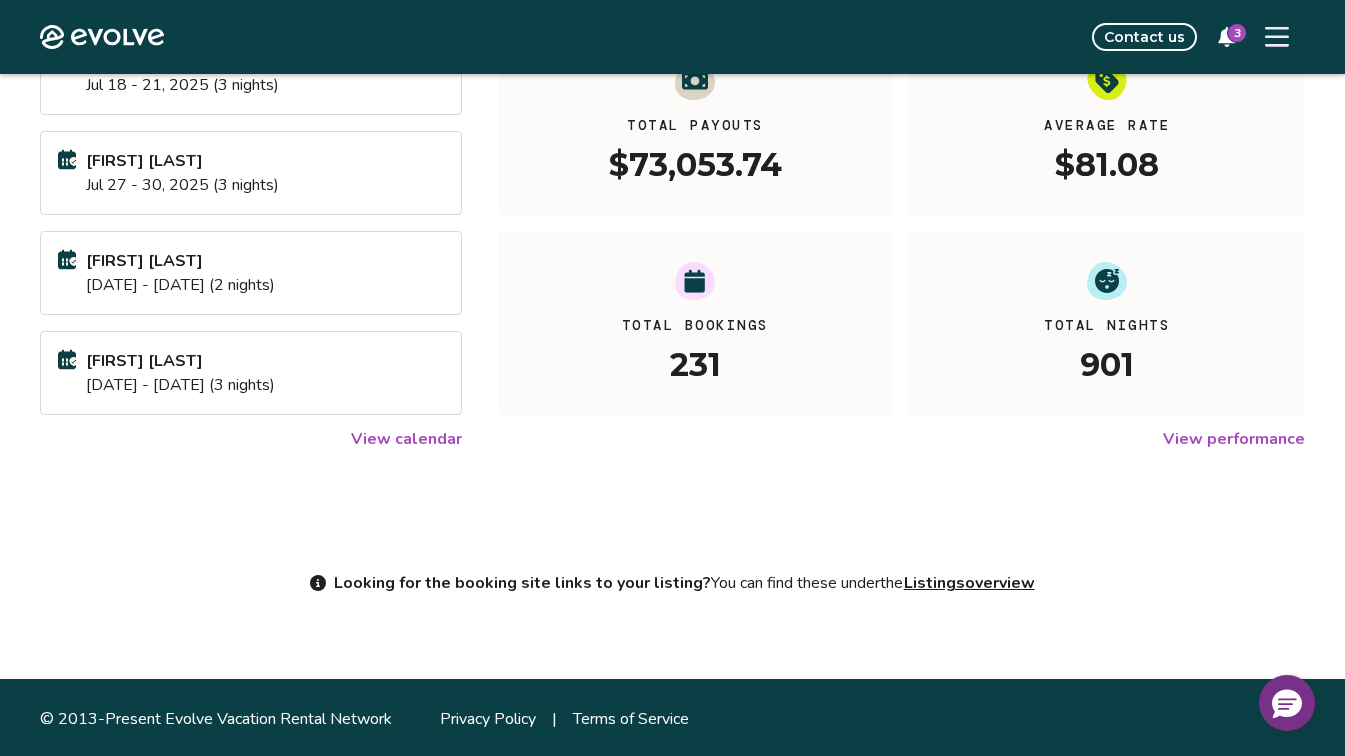 click on "View calendar" at bounding box center (406, 439) 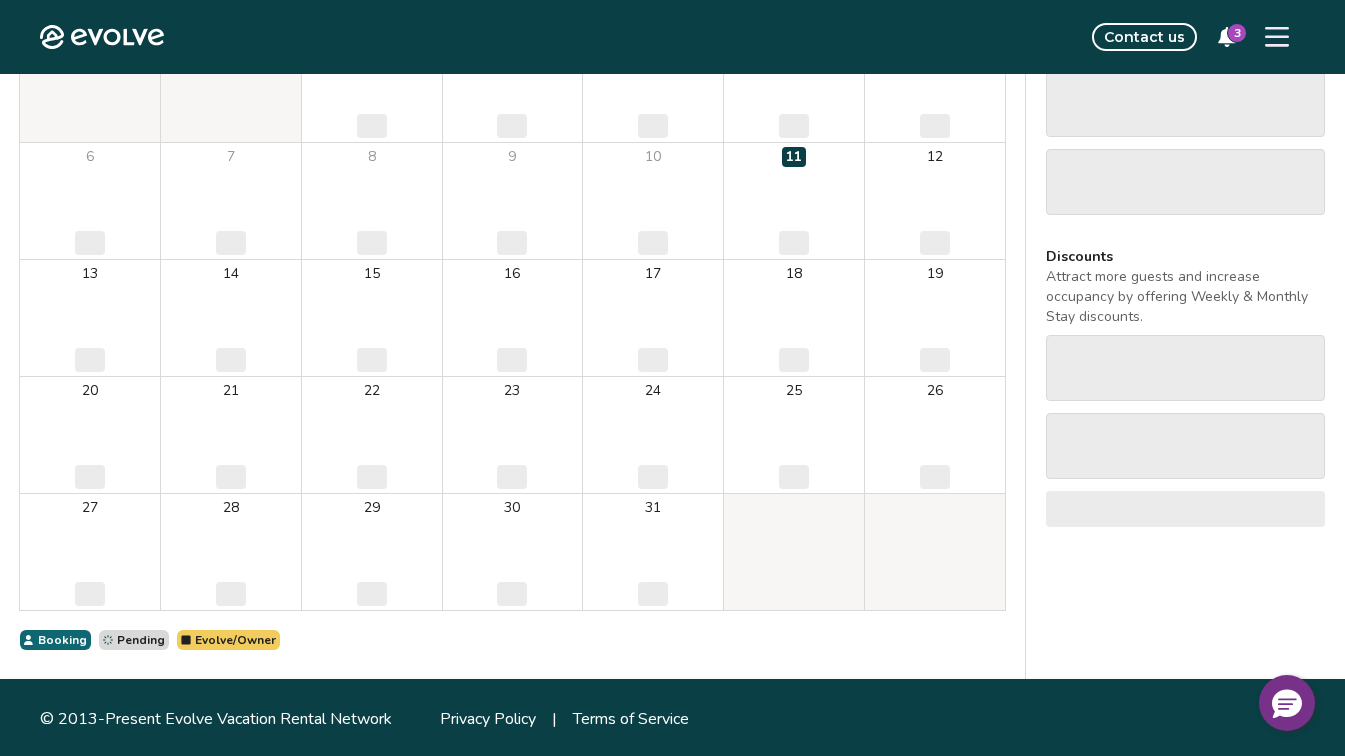 scroll, scrollTop: 0, scrollLeft: 0, axis: both 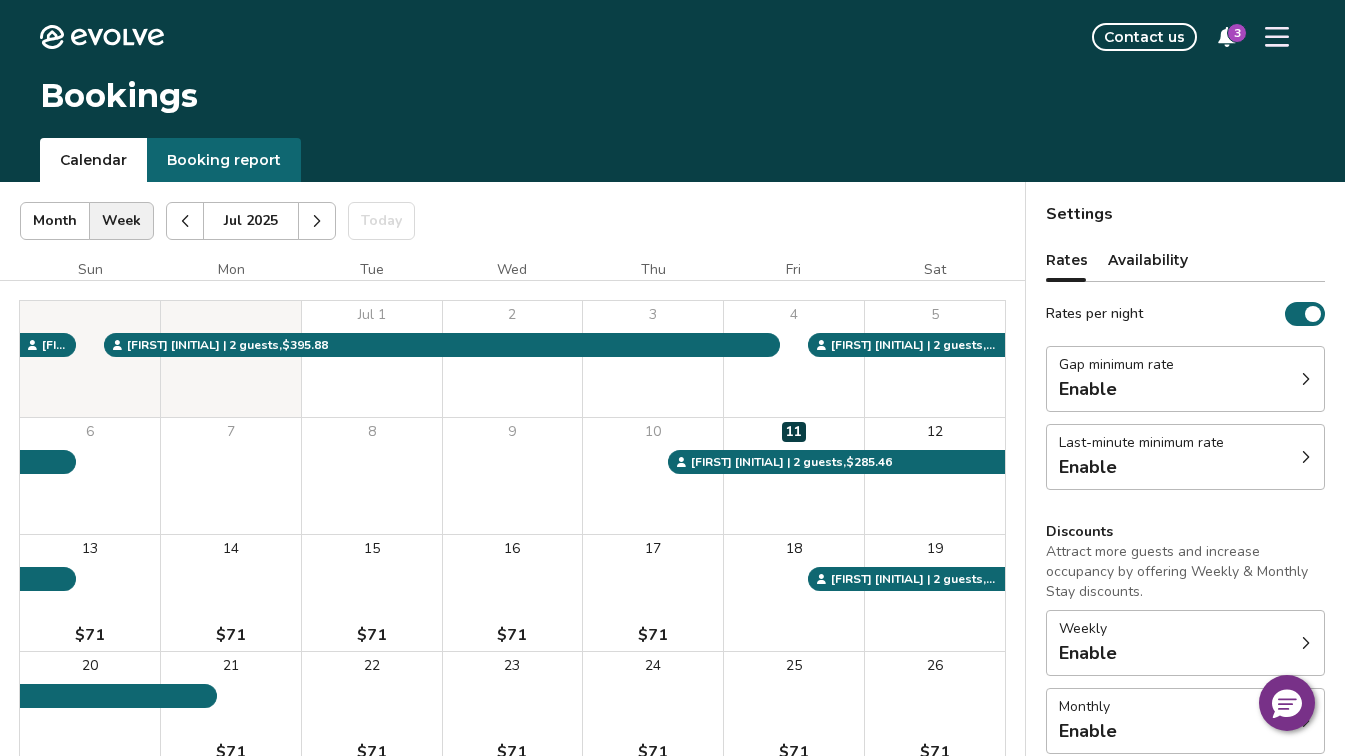 click on "Booking report" at bounding box center (224, 160) 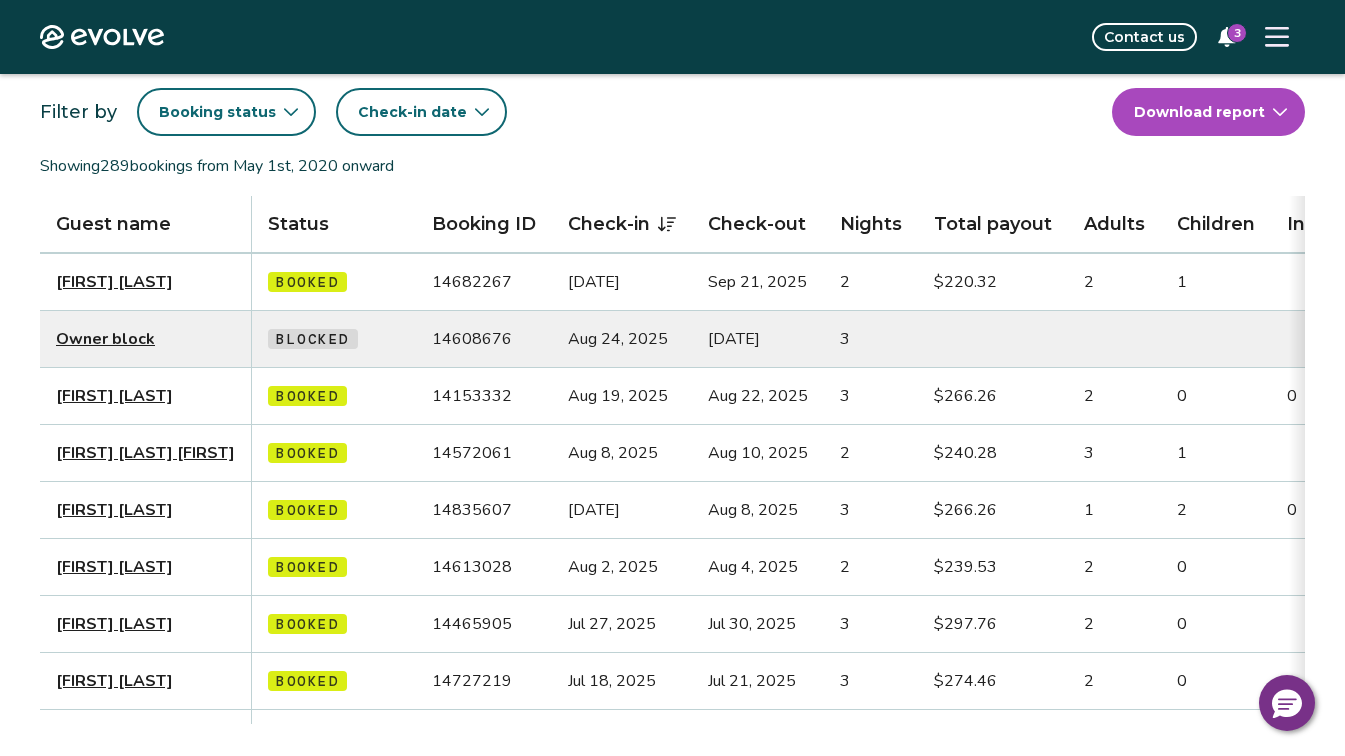 scroll, scrollTop: 126, scrollLeft: 0, axis: vertical 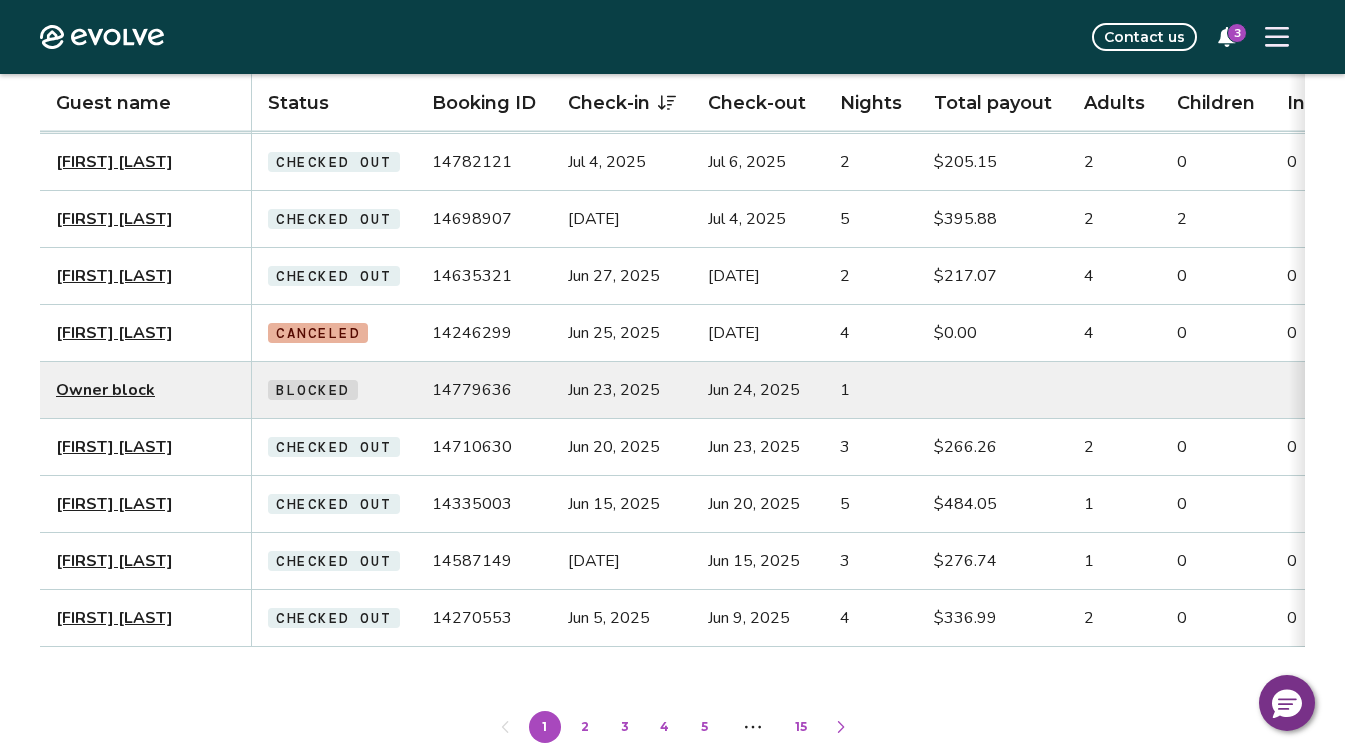 click on "2" at bounding box center (585, 727) 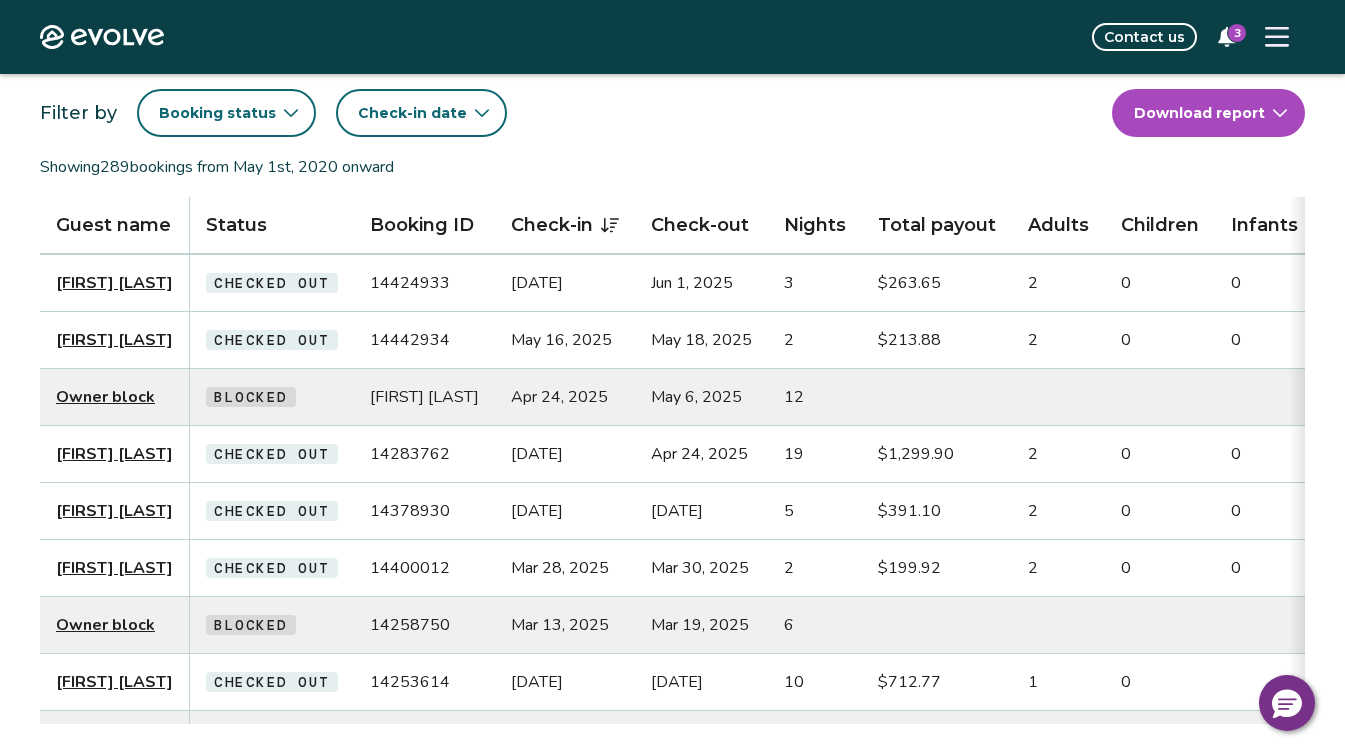 click on "Evolve Contact us 3 Bookings Calendar Booking report Filter by Booking status Check-in date Download report Showing 289 bookings from [DATE] onward Guest name Status Booking ID Check-in Check-out Nights Total payout Adults Children Infants Pets Listing Guest email Guest phone Date booked Booking site [FIRST] [LAST] Checked out 14424933 [DATE] [DATE] 3 $263.65 2 0 0 No [PHONE] [DATE] Airbnb [FIRST] [LAST] Checked out 14442934 [DATE] [DATE] 2 $213.88 2 0 0 No [PHONE] [DATE] Airbnb Owner block Blocked 13576330 [DATE] [DATE] 12 Aug 7, 2024 [FIRST] [LAST] Checked out 14283762 [DATE] [DATE] 19 $1,299.90 2 0 0 No [PHONE] [DATE] Airbnb [FIRST] [LAST] Checked out 14378930 [DATE] [DATE] 5 $391.10 2 0 0 No [PHONE] [DATE] Airbnb [FIRST] [LAST] Checked out 14400012 [DATE] [DATE] 2 $199.92 2 0 0 No [PHONE] [DATE] Airbnb Owner block Blocked 14258750 [DATE] [DATE] 6 10 1 0" at bounding box center [672, 775] 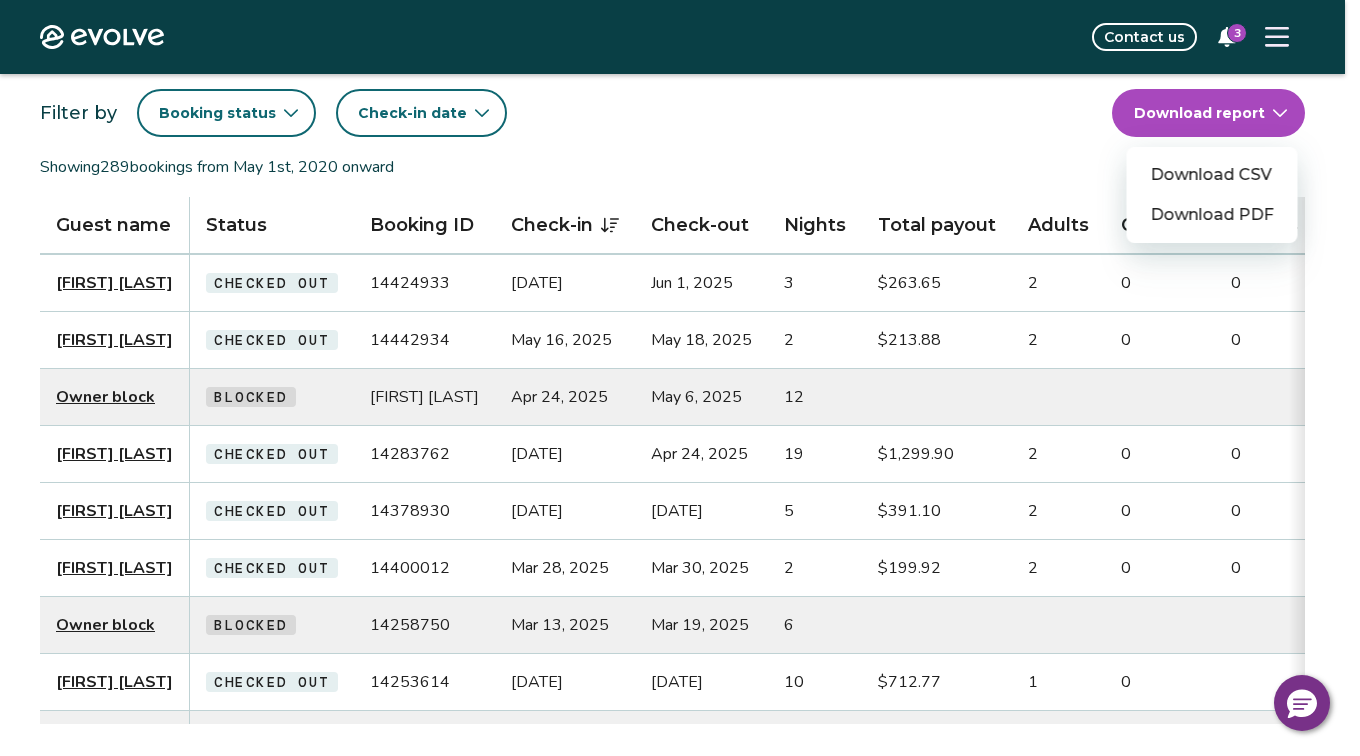 click on "Download PDF" at bounding box center (1212, 215) 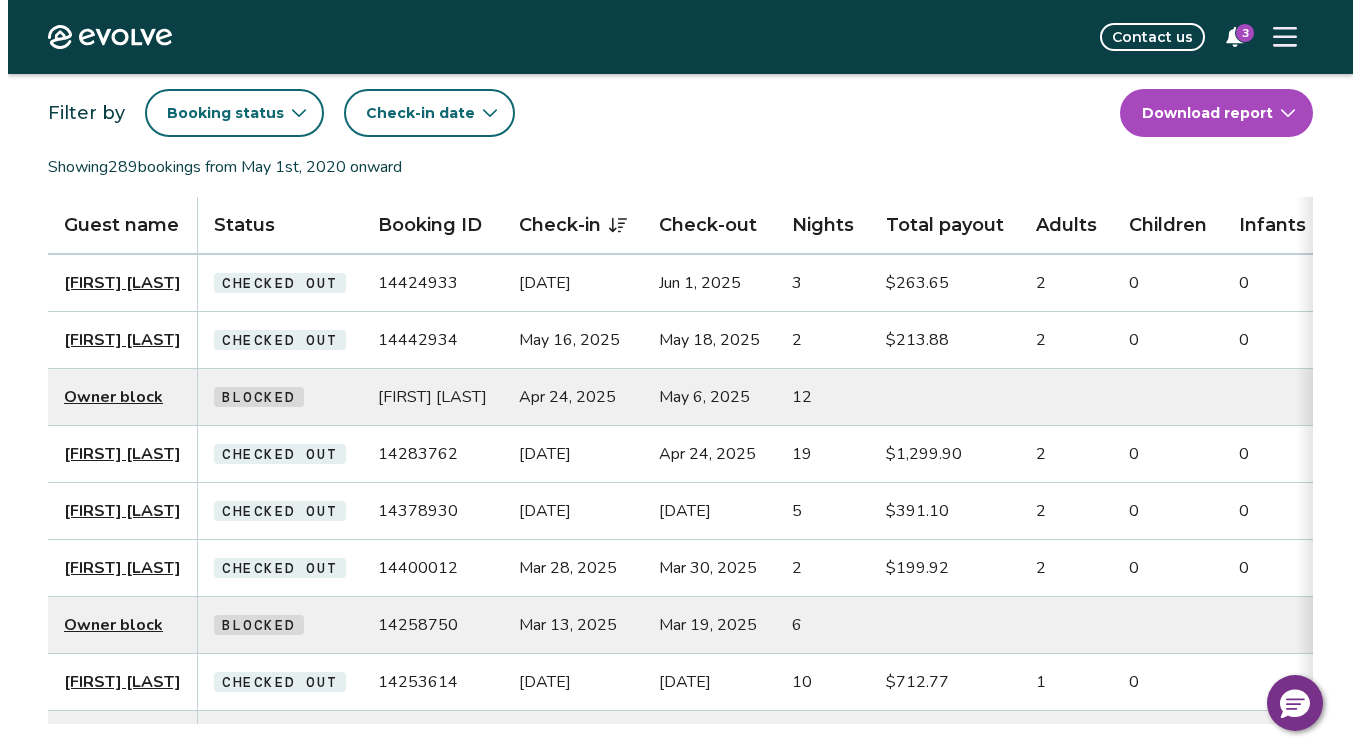 scroll, scrollTop: 0, scrollLeft: 0, axis: both 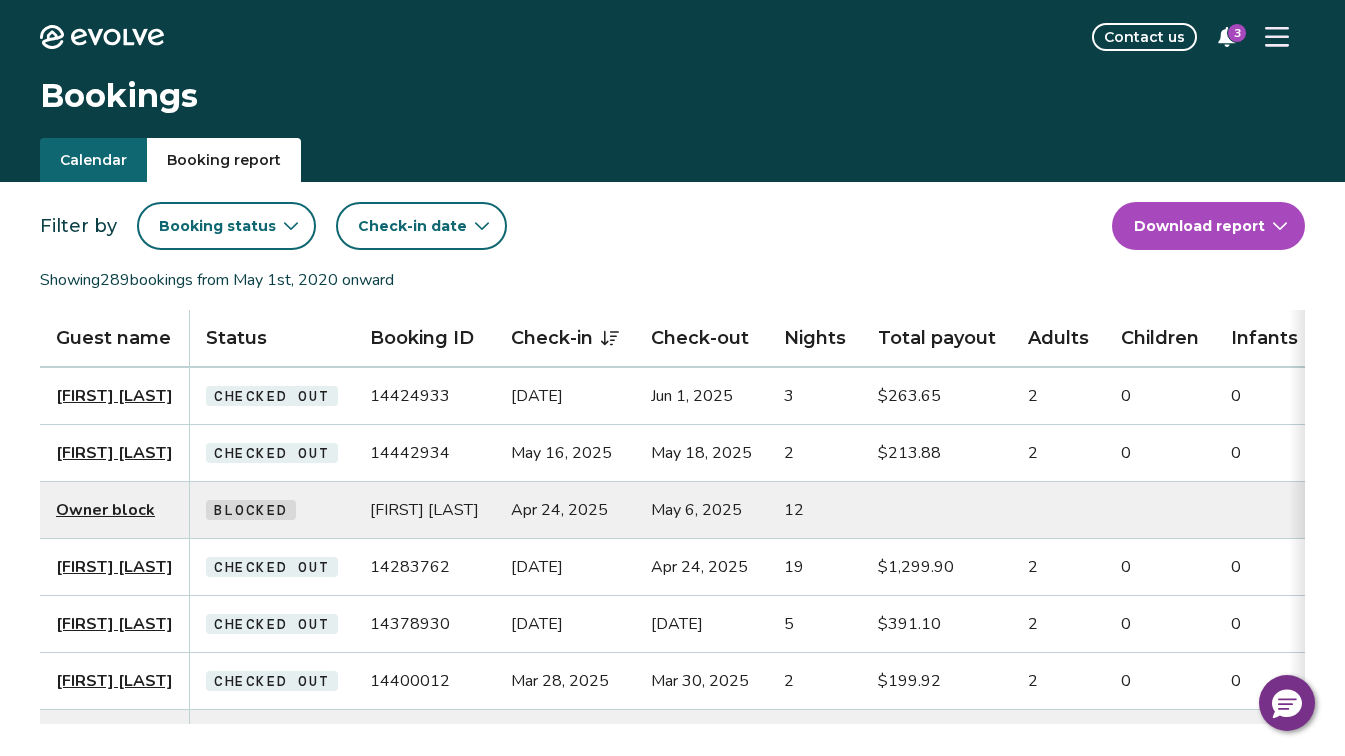 click 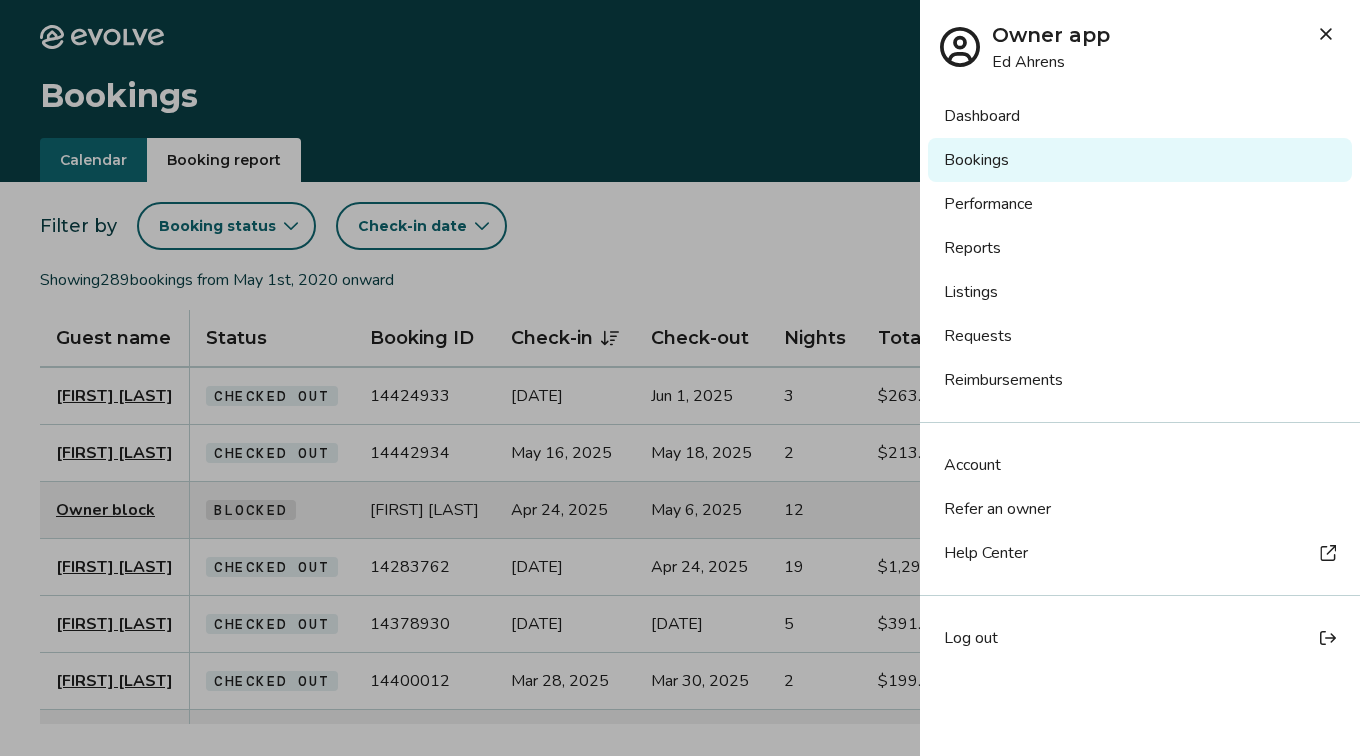 click on "Log out" at bounding box center (1140, 638) 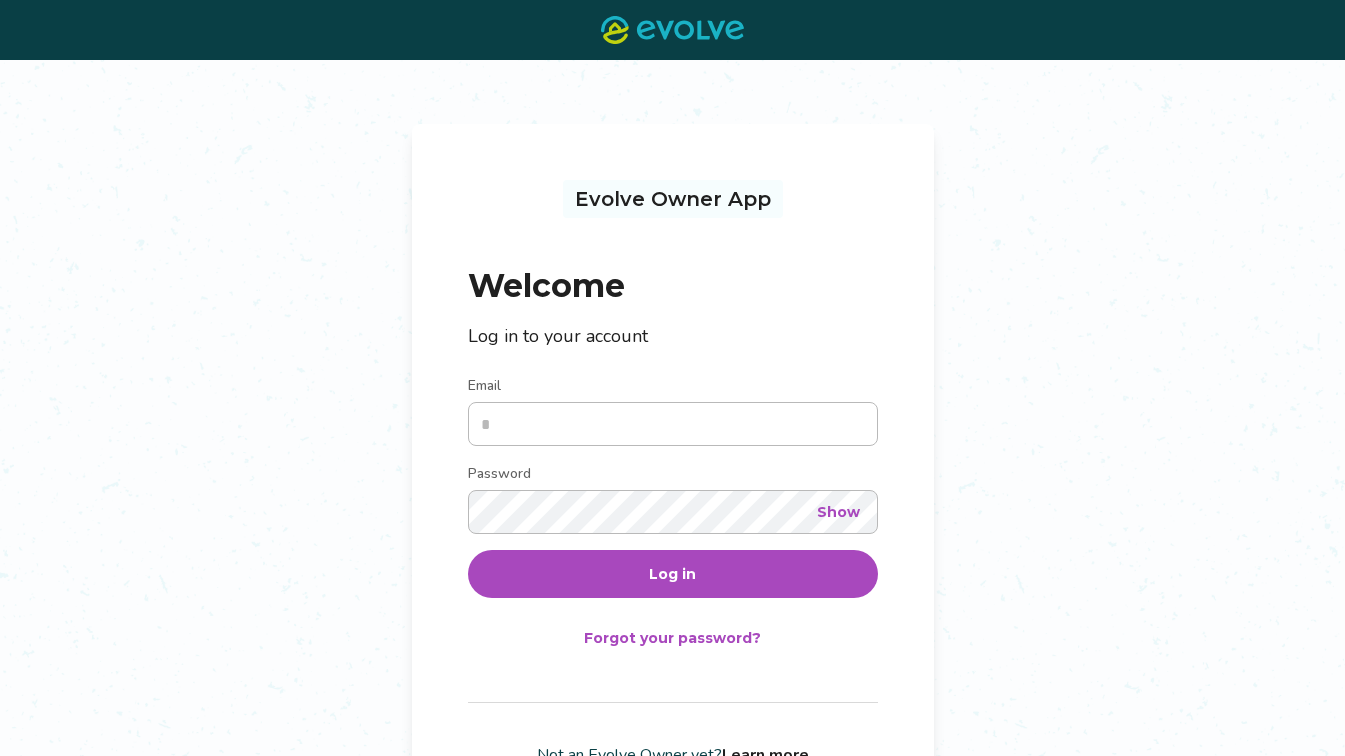 scroll, scrollTop: 0, scrollLeft: 0, axis: both 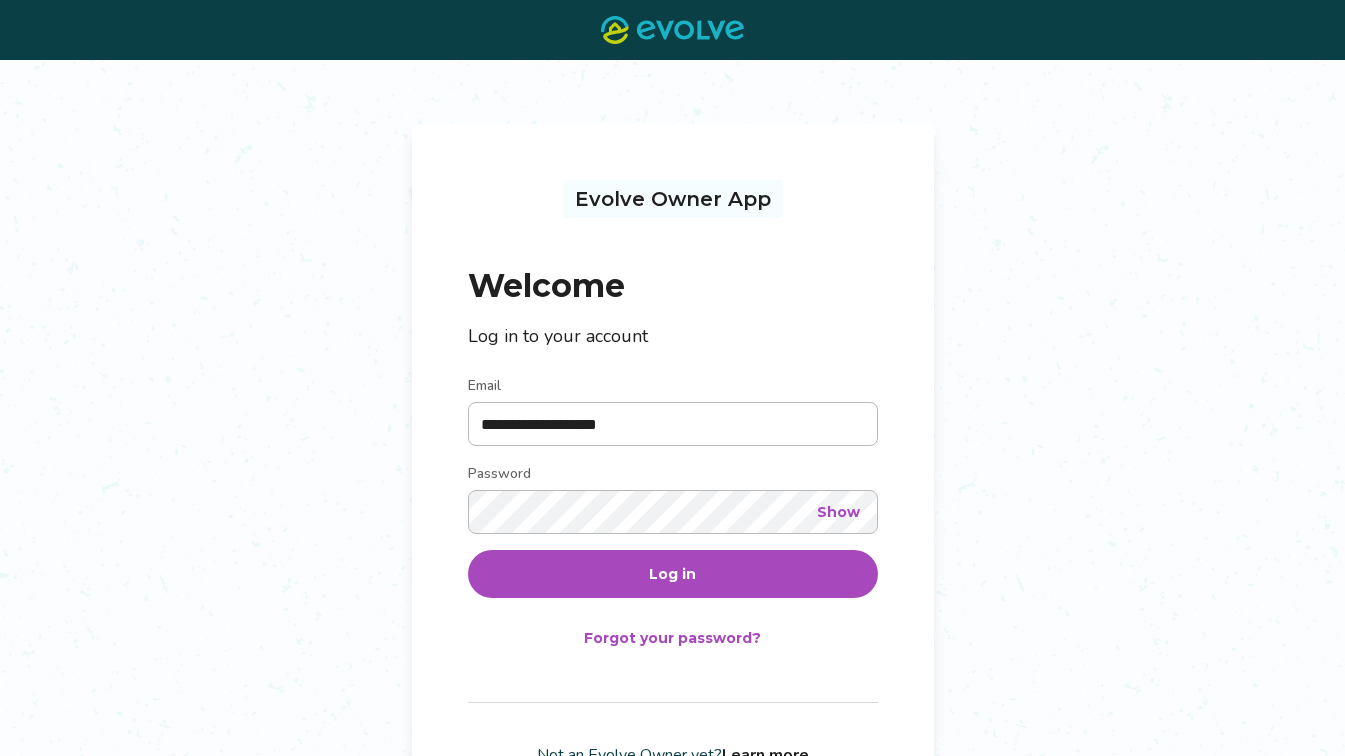 click on "Log in" at bounding box center (672, 574) 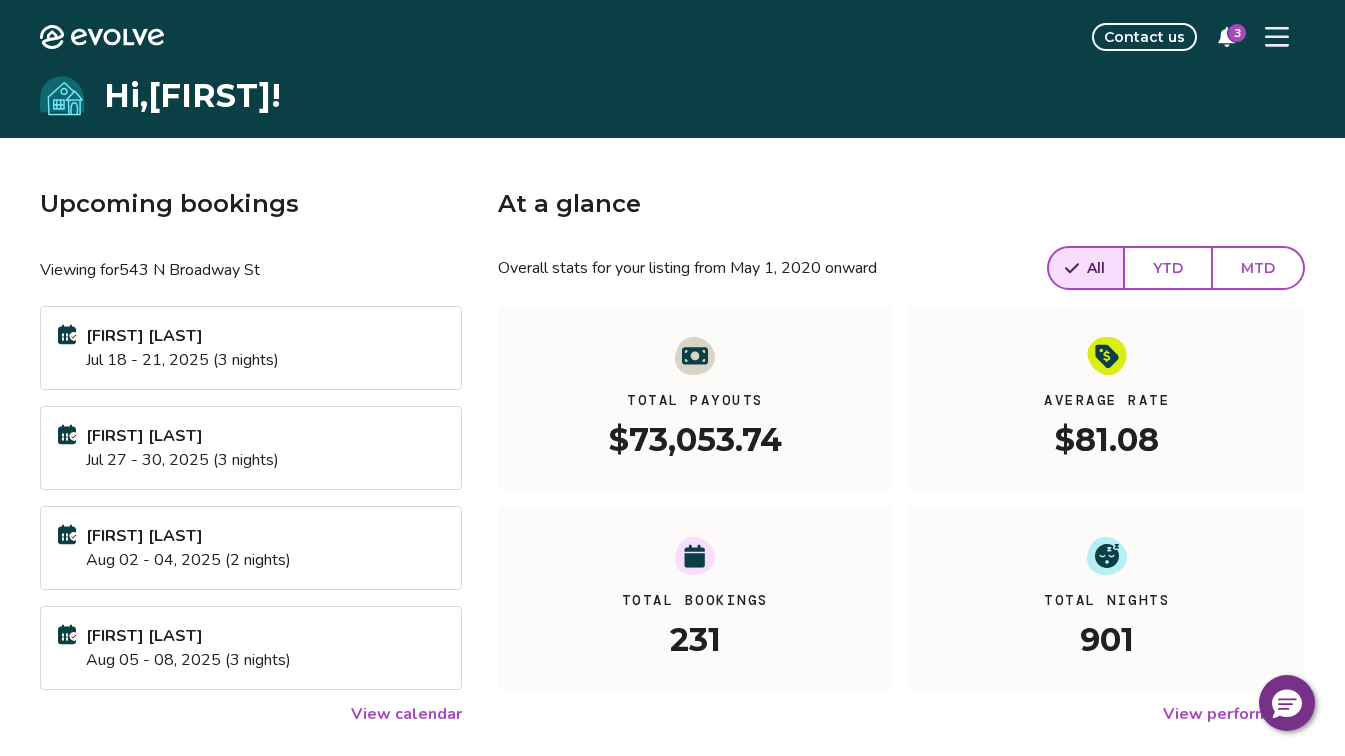 click on "View calendar" at bounding box center [406, 714] 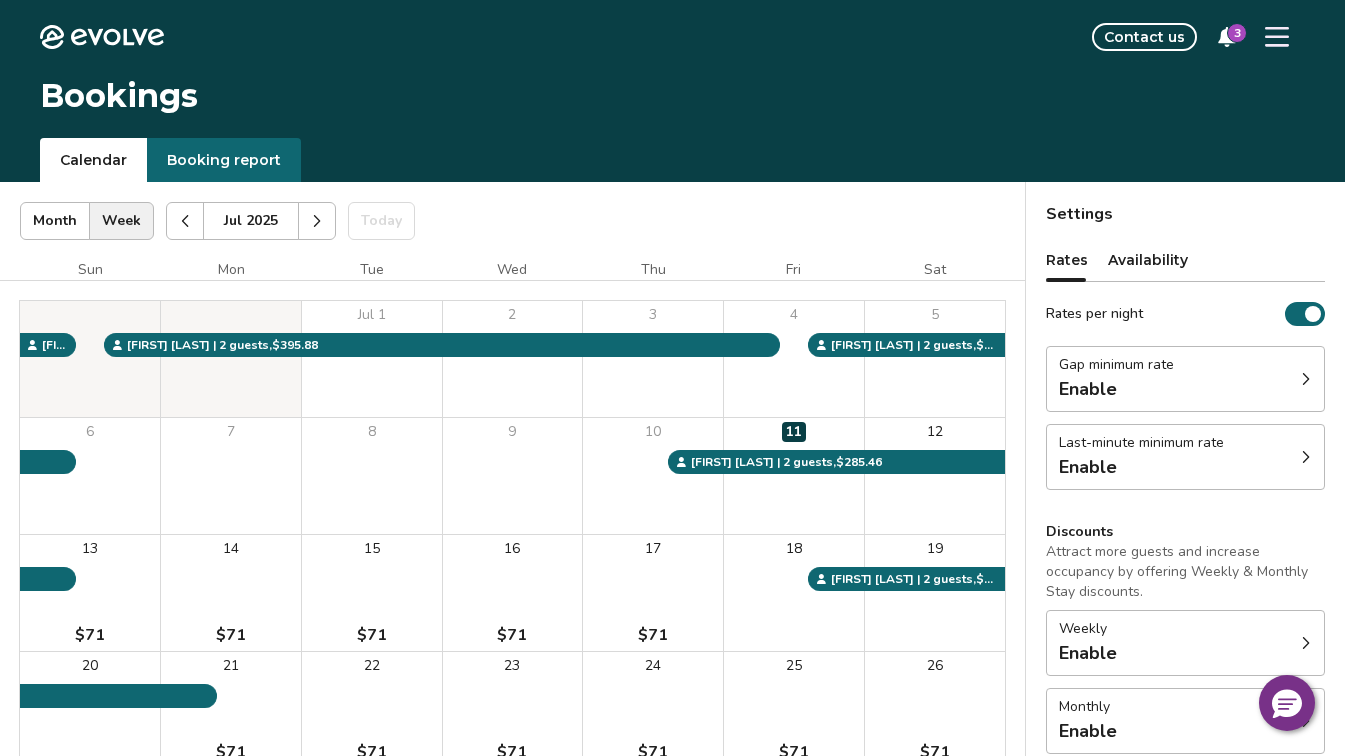 click on "Booking report" at bounding box center (224, 160) 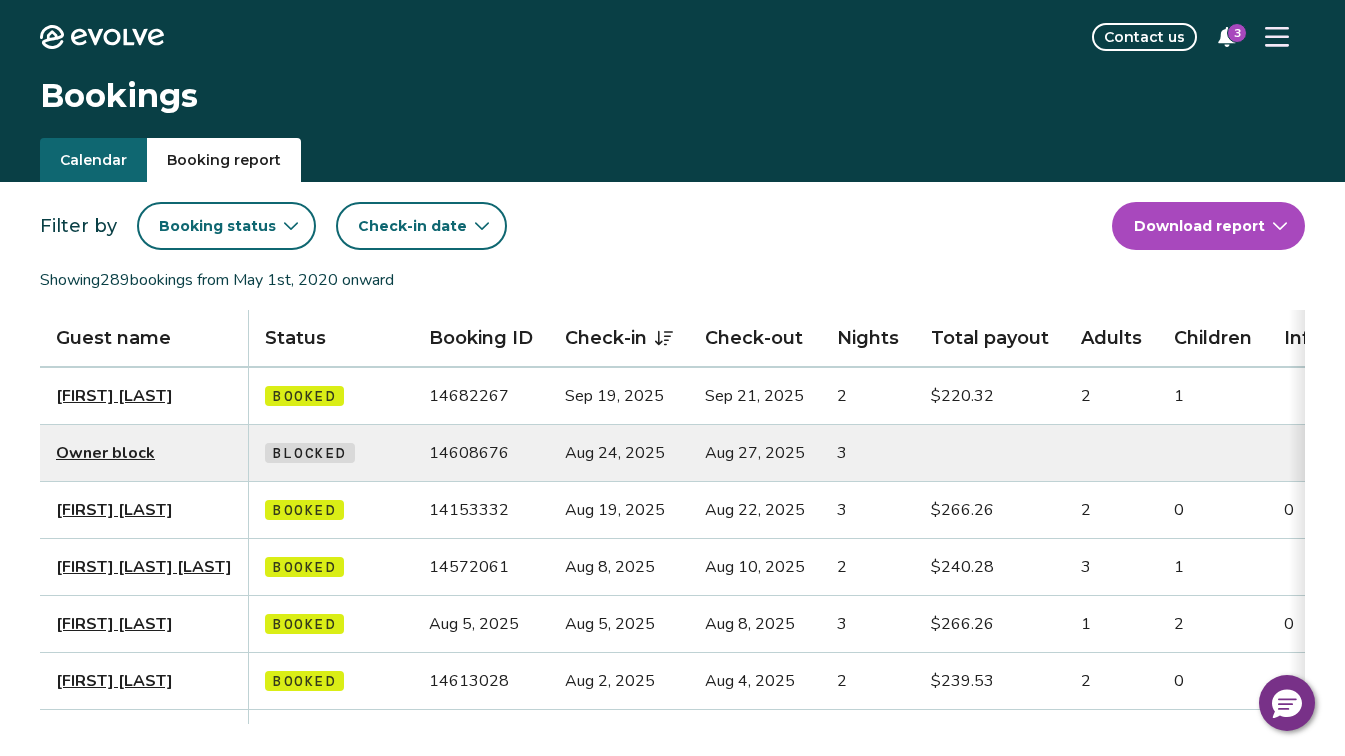 click on "Evolve Contact us 3 Bookings Calendar Booking report Filter by Booking status Check-in date Download   report Showing  289  bookings    from May 1st, 2020 onward Guest name Status Booking ID Check-in Check-out Nights Total payout Adults Children Infants Pets Listing Guest email Guest phone Date booked Booking site Olivia Carter Booked 14682267 Sep 19, 2025 Sep 21, 2025 2 $220.32 2 1 No ocarte.453032@guest.booking.com (360) 702-1360 May 30, 2025 Booking.com Owner block Blocked 14608676 Aug 24, 2025 Aug 27, 2025 3 May 13, 2025 Deborah Rutherford Booked 14153332 Aug 19, 2025 Aug 22, 2025 3 $266.26 2 0 0 No (512) 755-5630 Jan 23, 2025 Airbnb Gibbs Vickoren Michelle Booked 14572061 Aug 8, 2025 Aug 10, 2025 2 $240.28 3 1 No gmiche.576720@guest.booking.com (541) 660-4081 May 5, 2025 Booking.com Betsy Hewitt Booked 14835607 Aug 5, 2025 Aug 8, 2025 3 $266.26 1 2 0 No (360) 255-8586 Jul 6, 2025 Airbnb Tiffany Fondren Booked 14613028 Aug 2, 2025 Aug 4, 2025 2 $239.53 2 0 No tiffanysukola@gmail.com (509) 855-2179 VRBO 3" at bounding box center [672, 888] 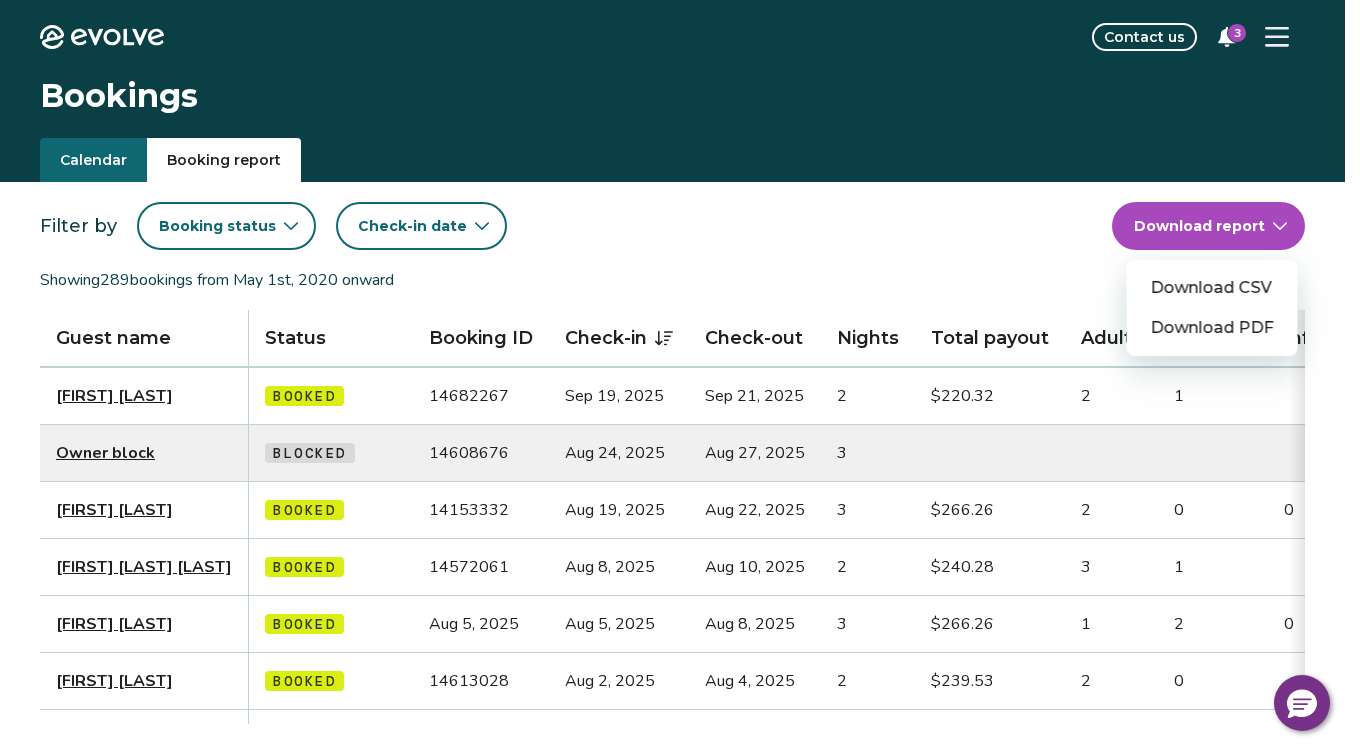 click on "Download PDF" at bounding box center [1212, 328] 